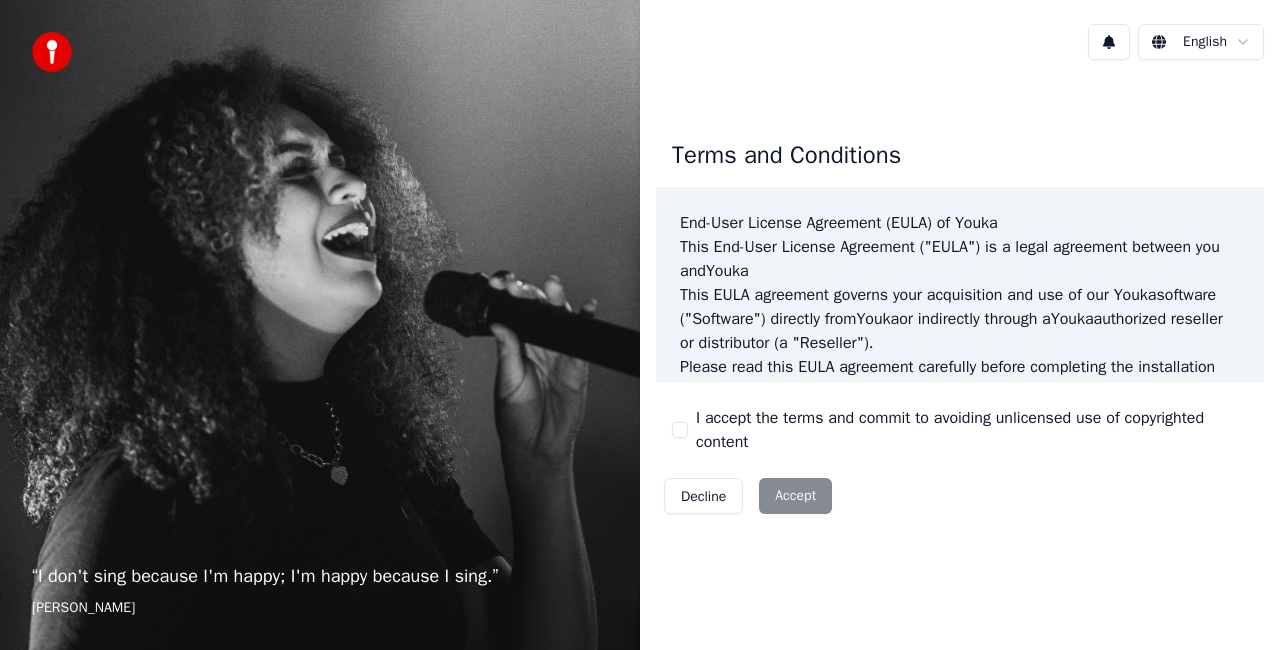 scroll, scrollTop: 0, scrollLeft: 0, axis: both 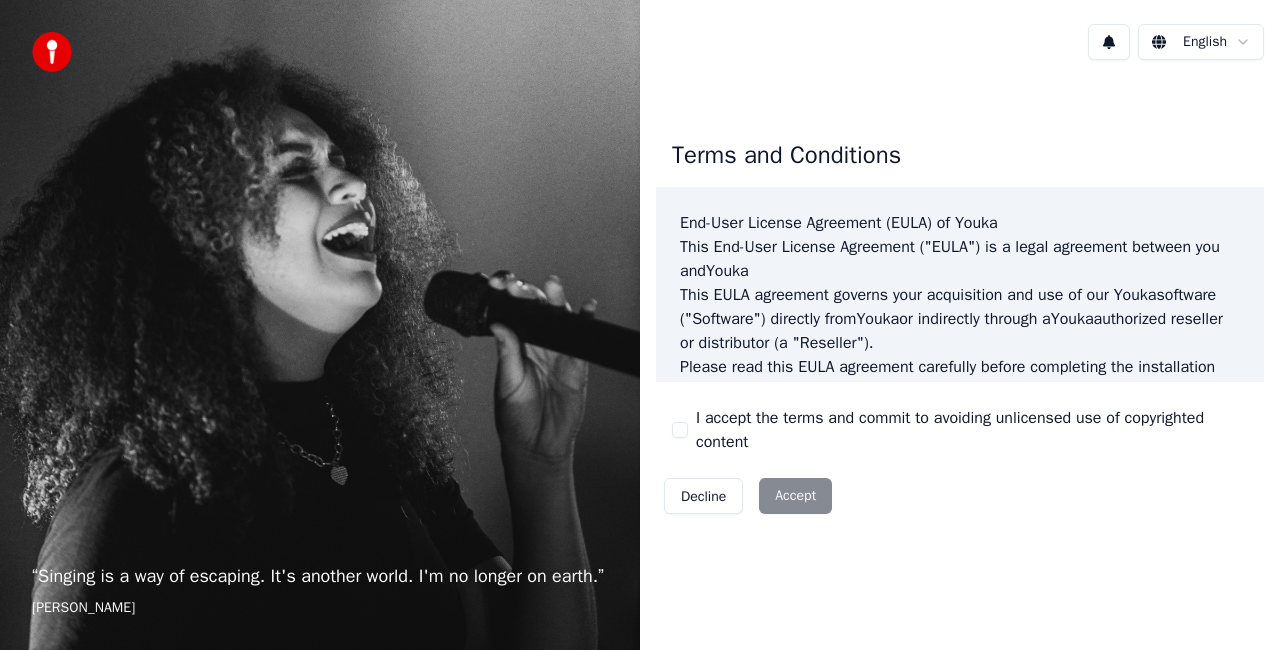 click on "I accept the terms and commit to avoiding unlicensed use of copyrighted content" at bounding box center (680, 430) 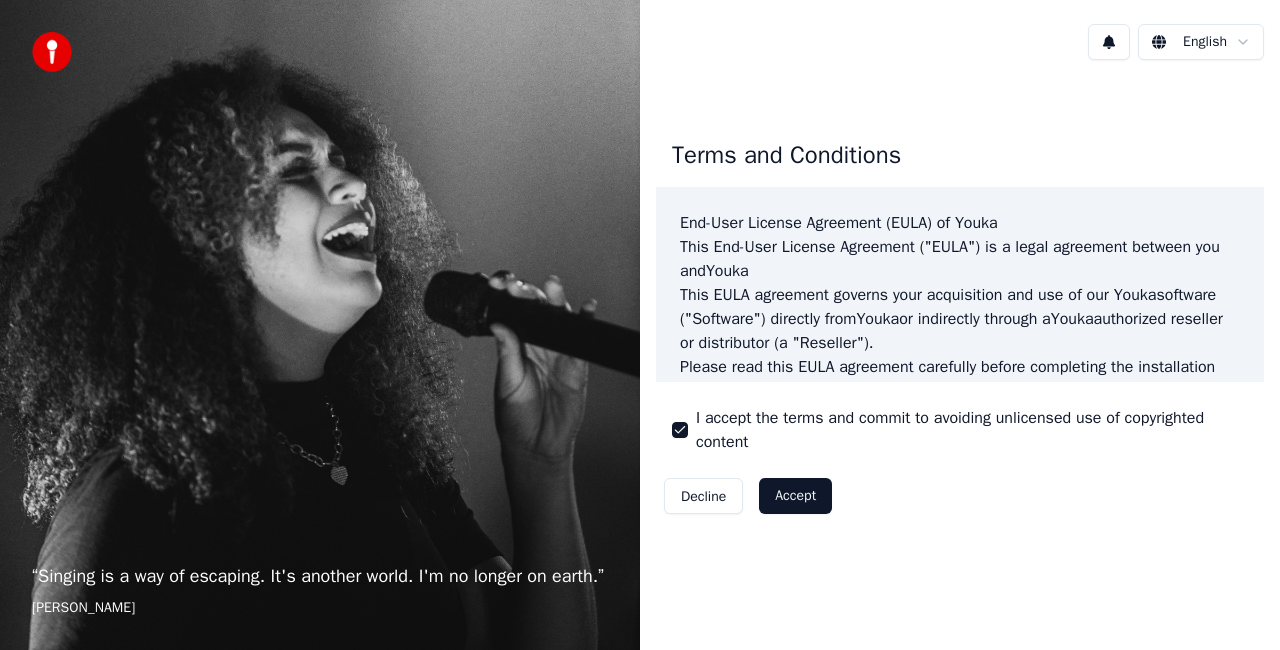 click on "Accept" at bounding box center [795, 496] 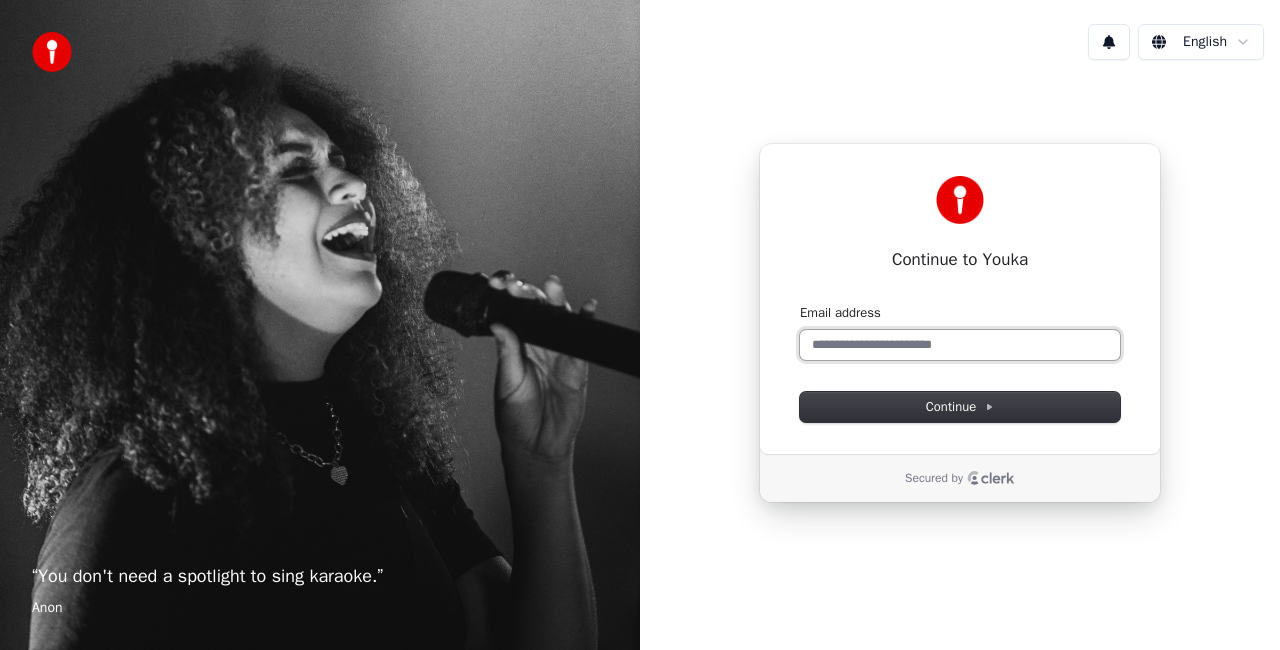 click on "Email address" at bounding box center [960, 345] 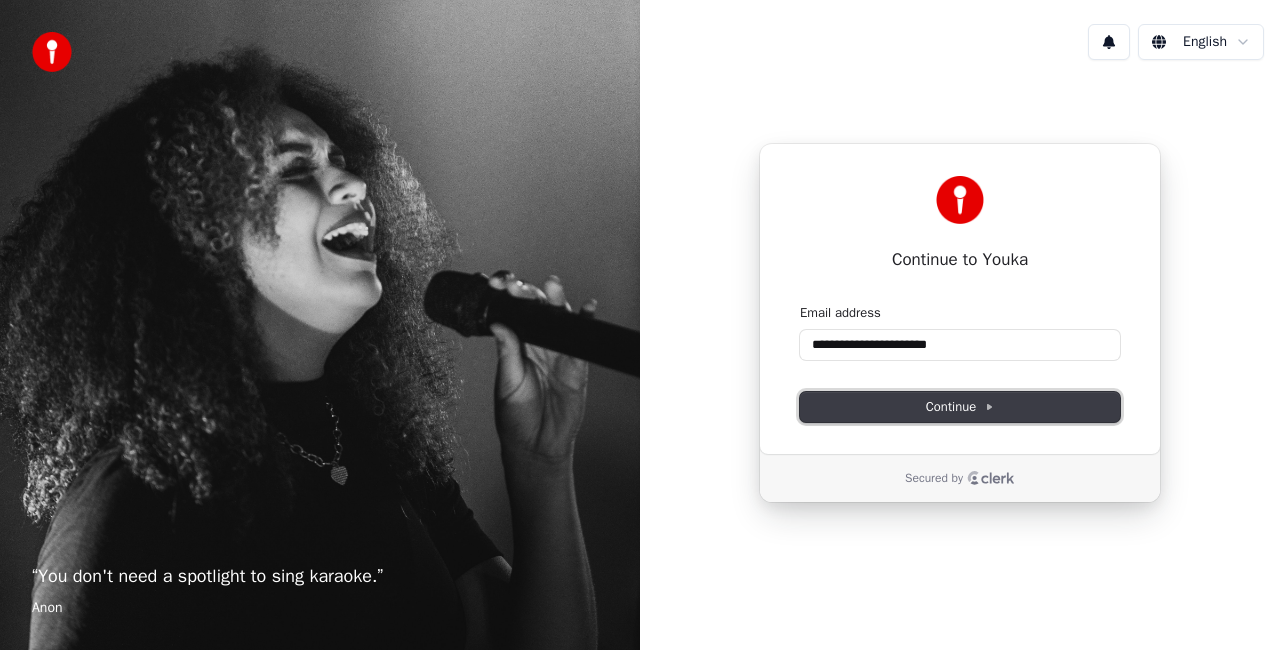 click on "Continue" at bounding box center (960, 407) 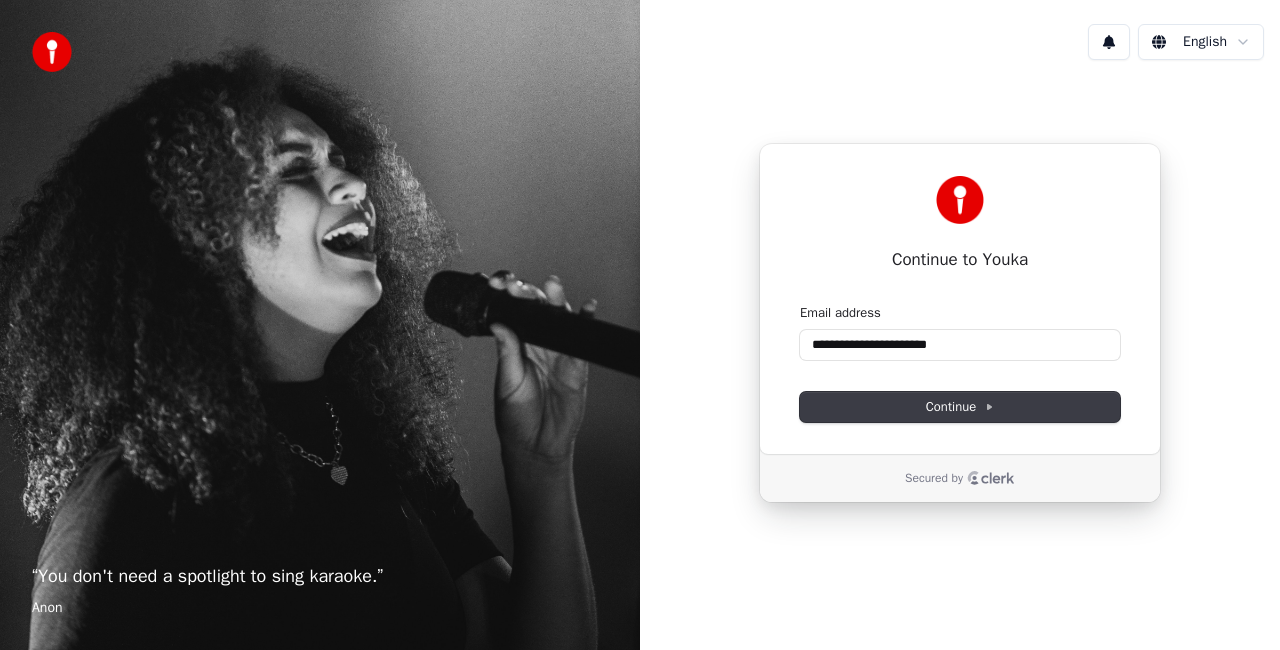 type on "**********" 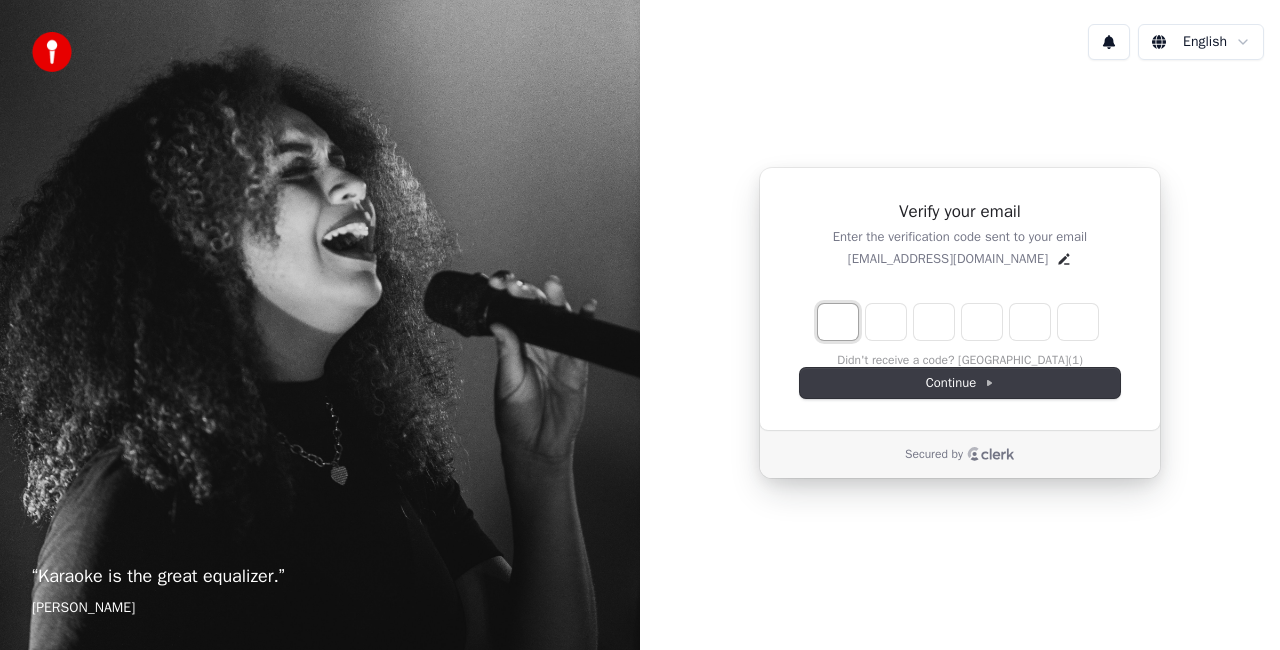 type on "*" 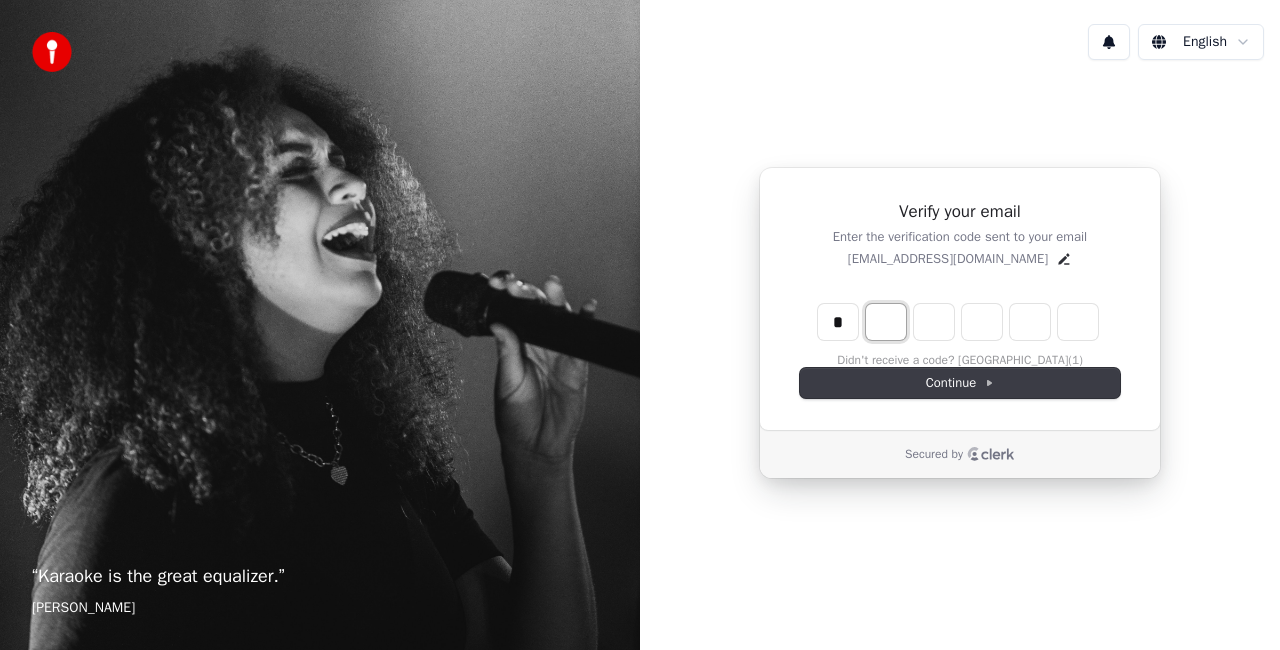type on "*" 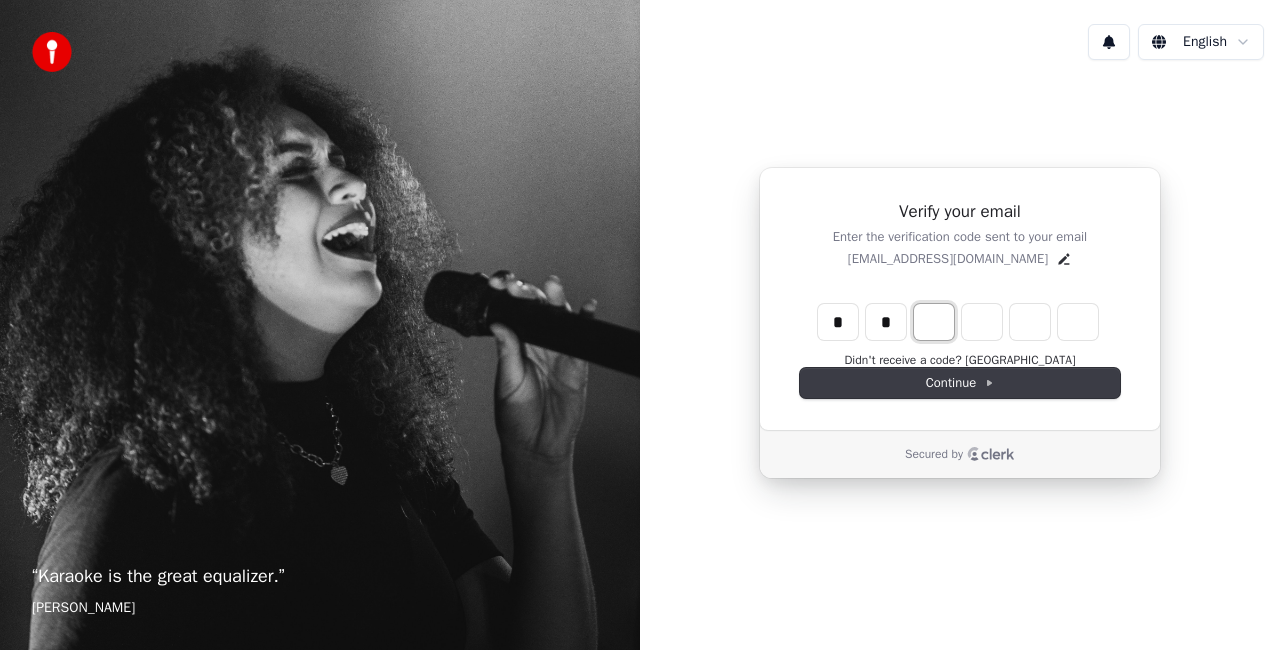 type on "*" 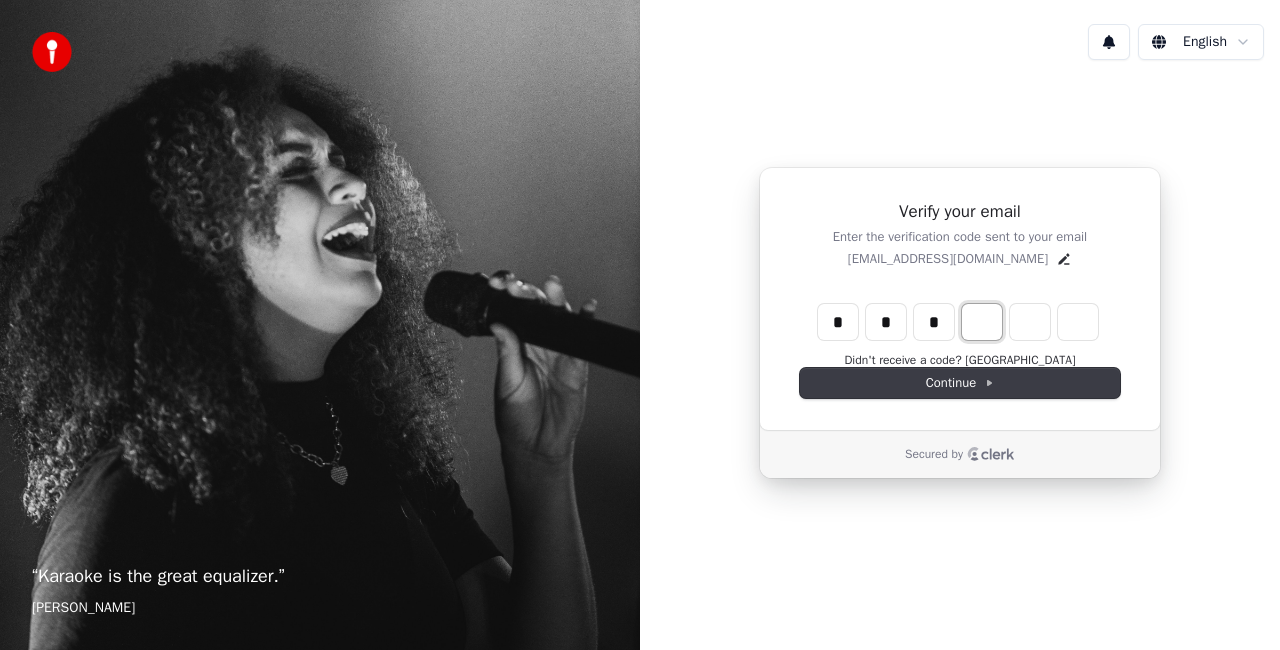 type on "*" 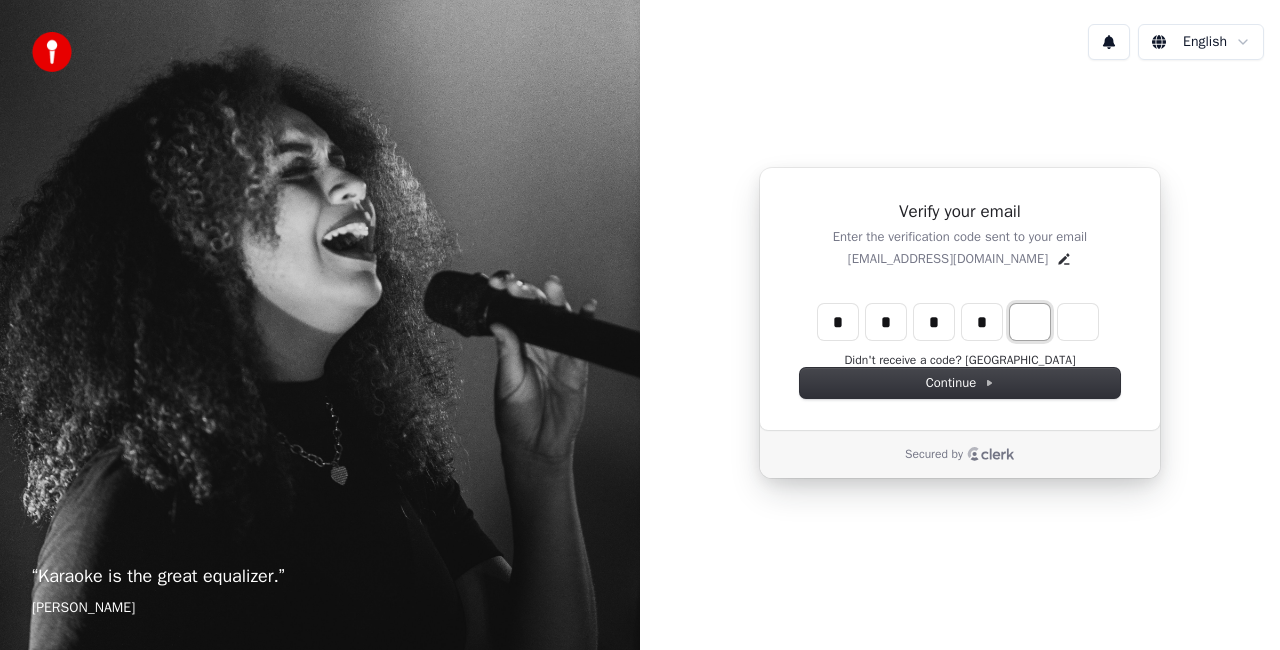 type on "*" 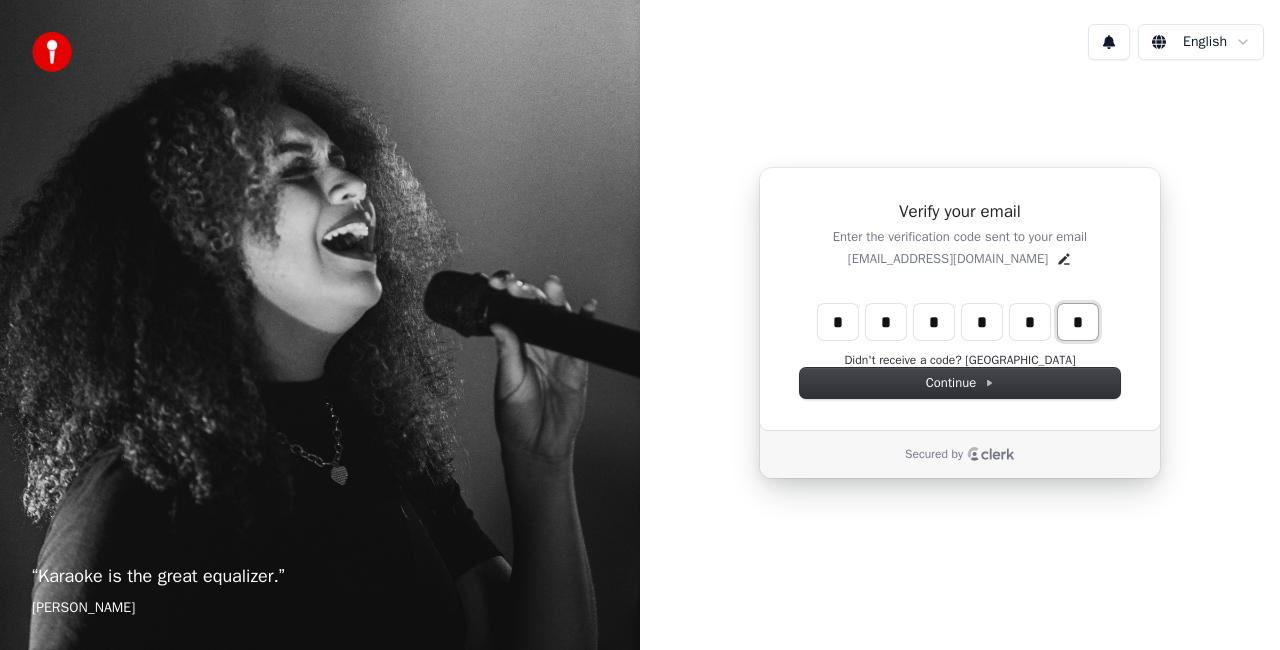 type on "*" 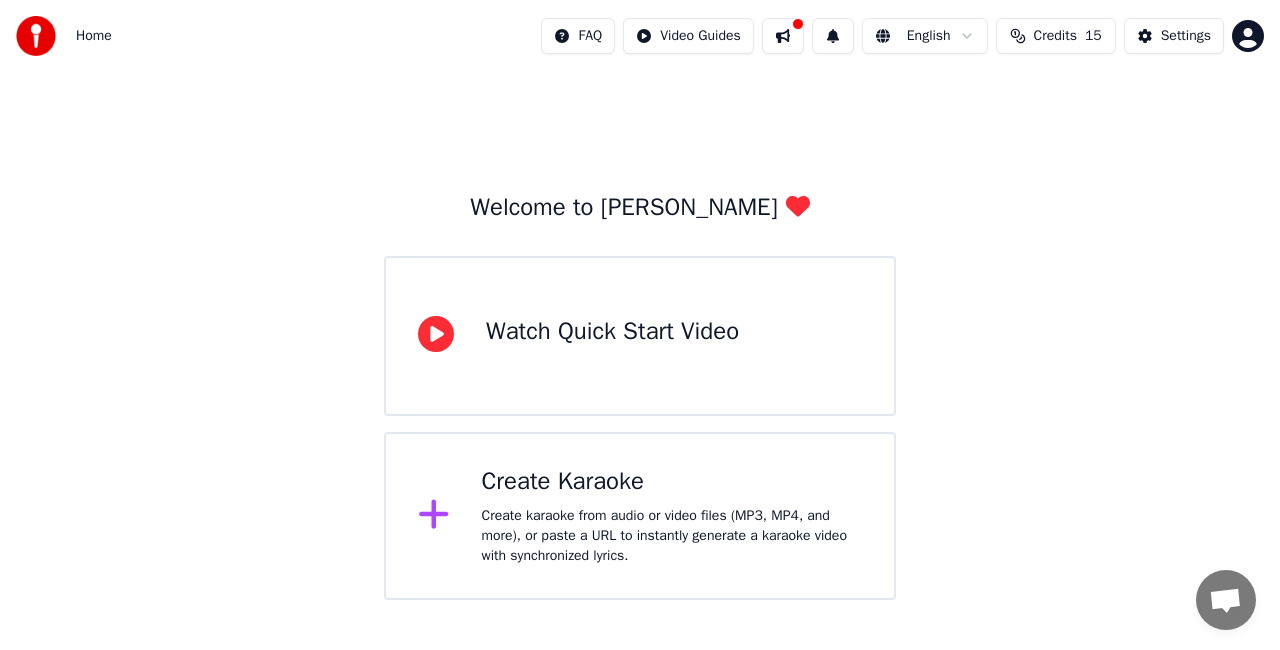 click on "Watch Quick Start Video" at bounding box center [612, 332] 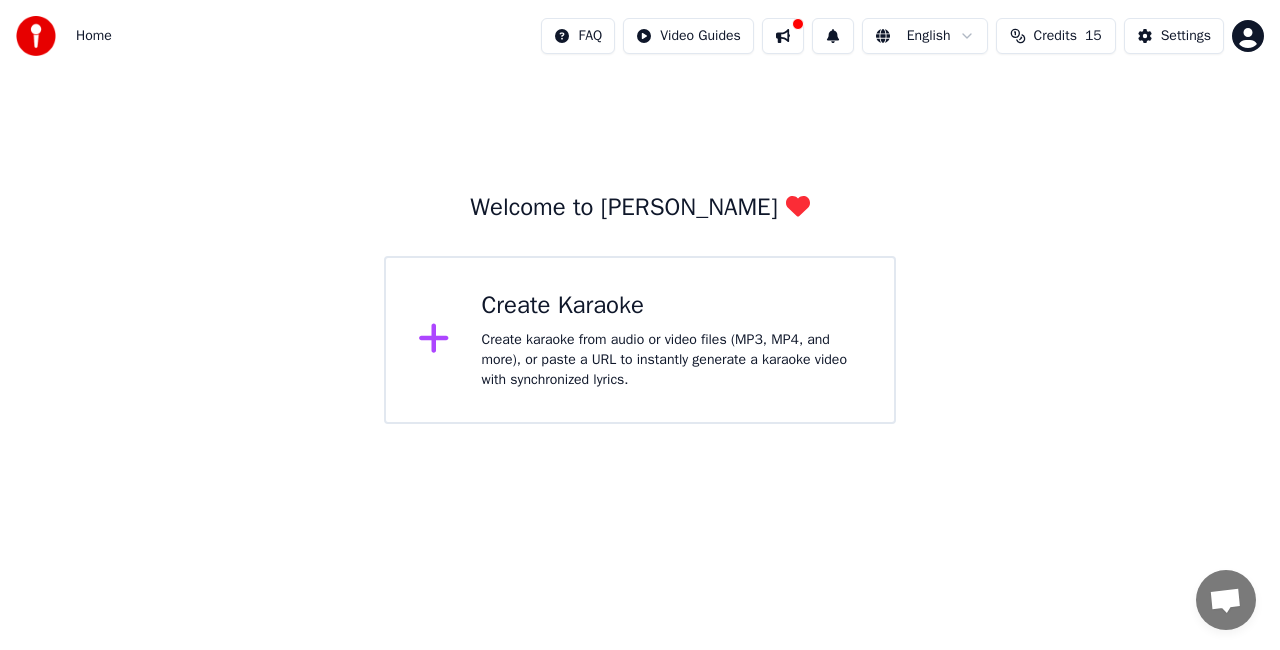 click on "Create karaoke from audio or video files (MP3, MP4, and more), or paste a URL to instantly generate a karaoke video with synchronized lyrics." at bounding box center [672, 360] 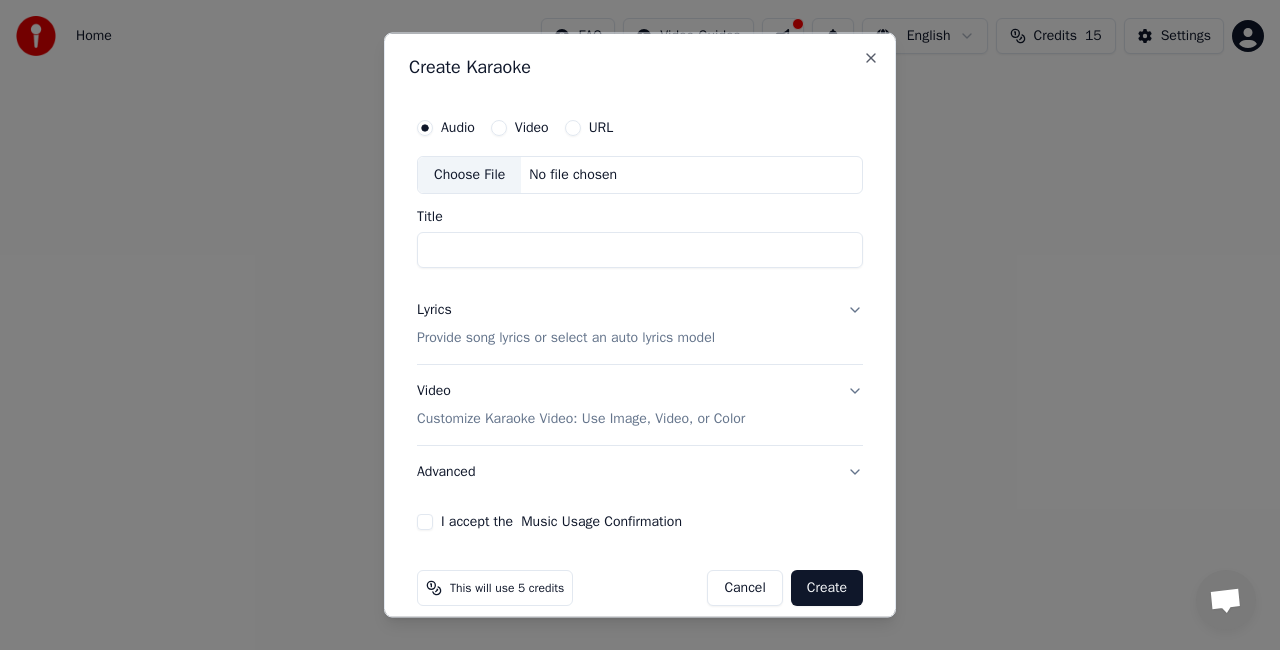 click on "No file chosen" at bounding box center (573, 175) 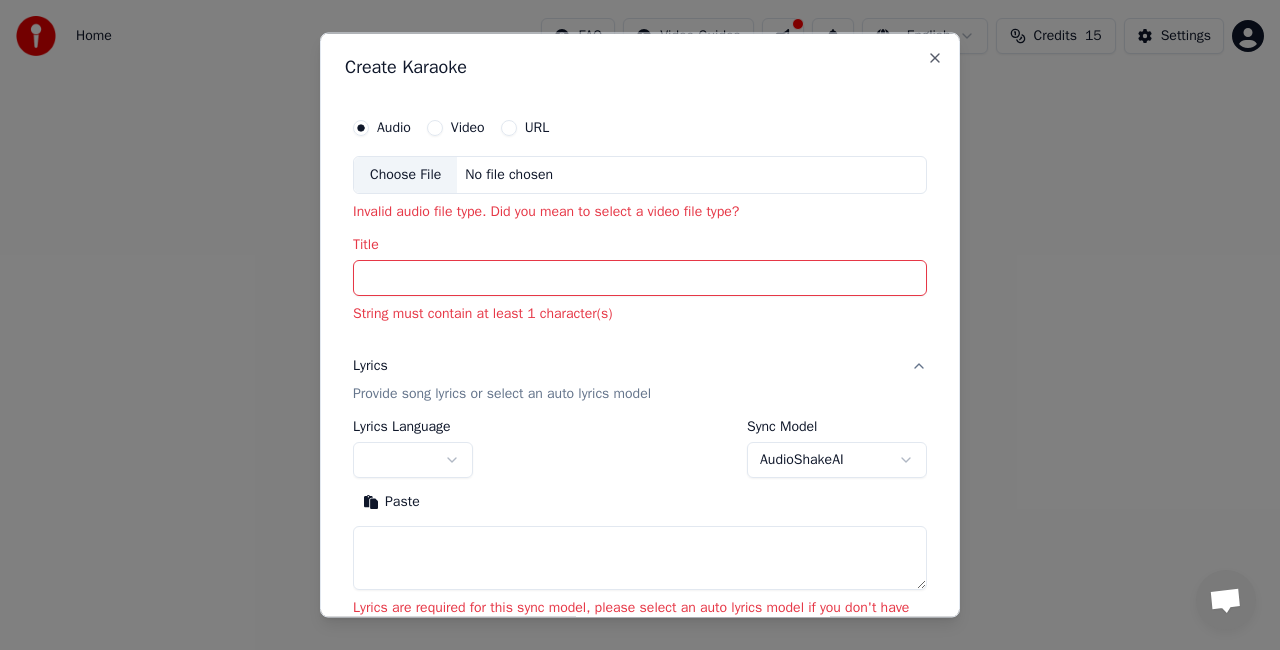 click on "No file chosen" at bounding box center [509, 175] 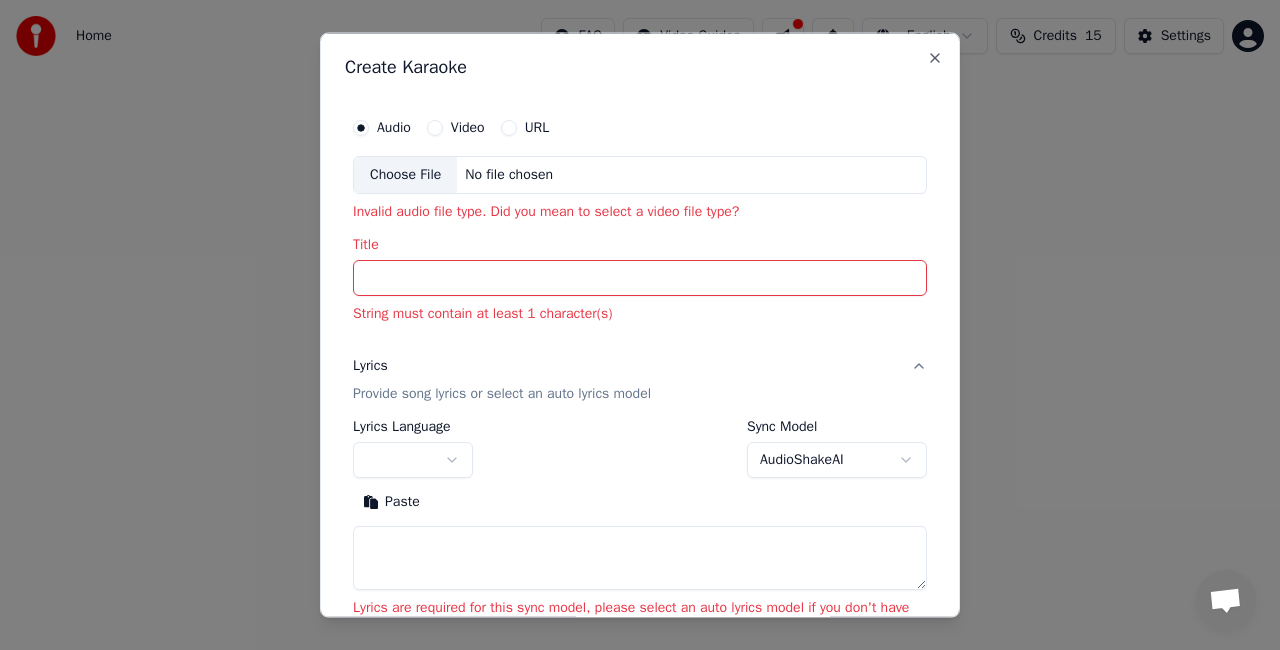click on "Video" at bounding box center [435, 128] 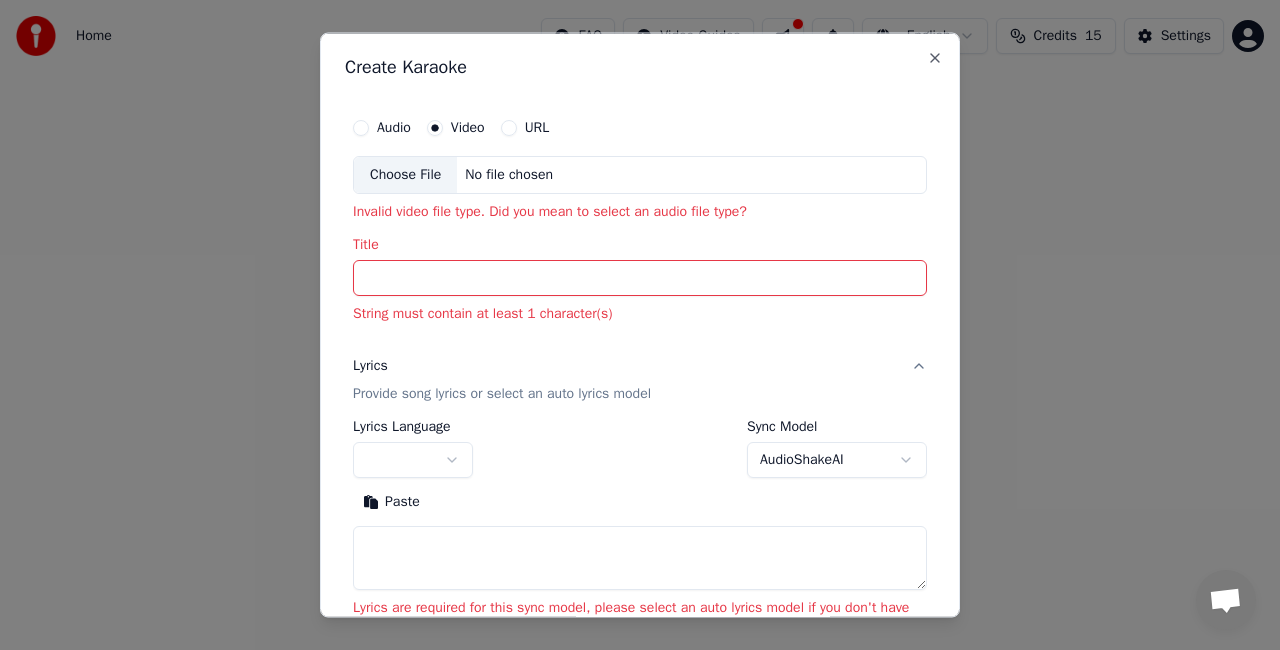 click on "No file chosen" at bounding box center [509, 175] 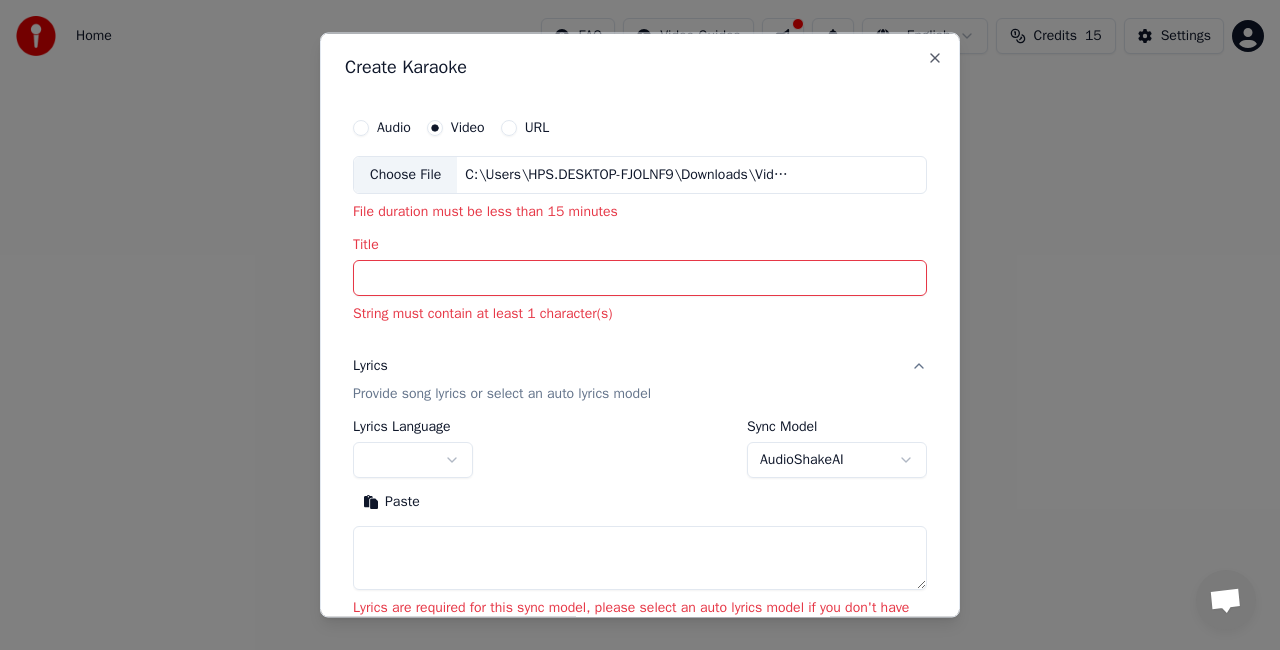type on "**********" 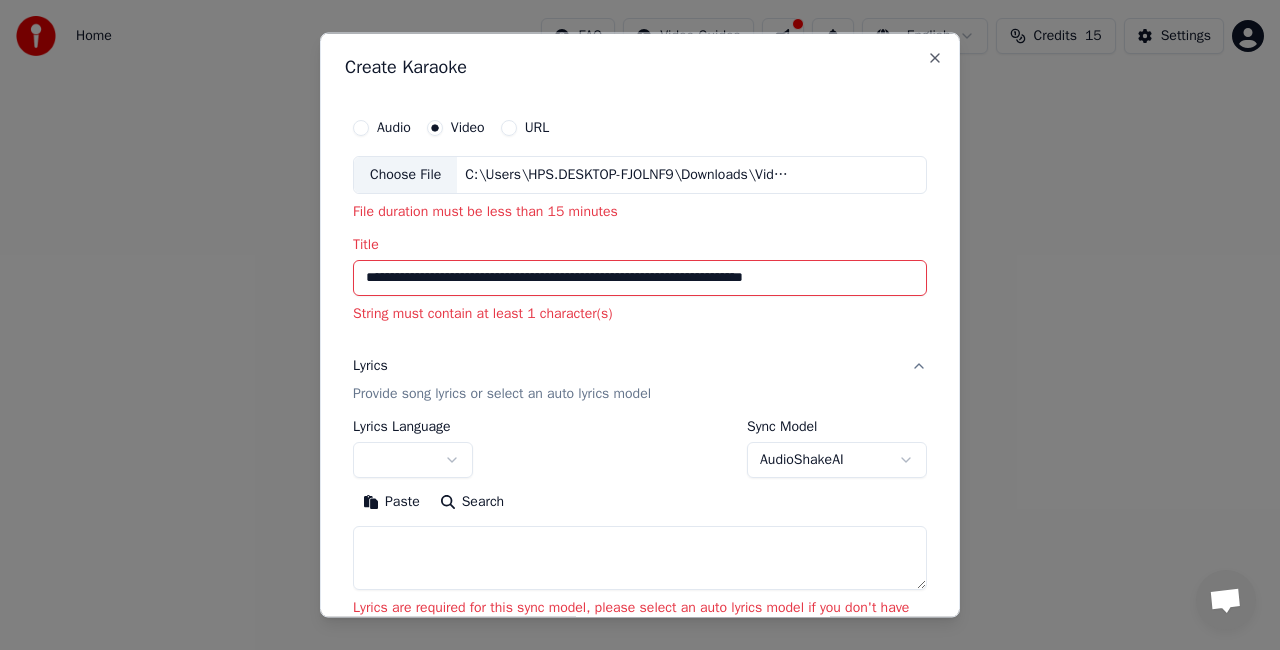 click at bounding box center (413, 459) 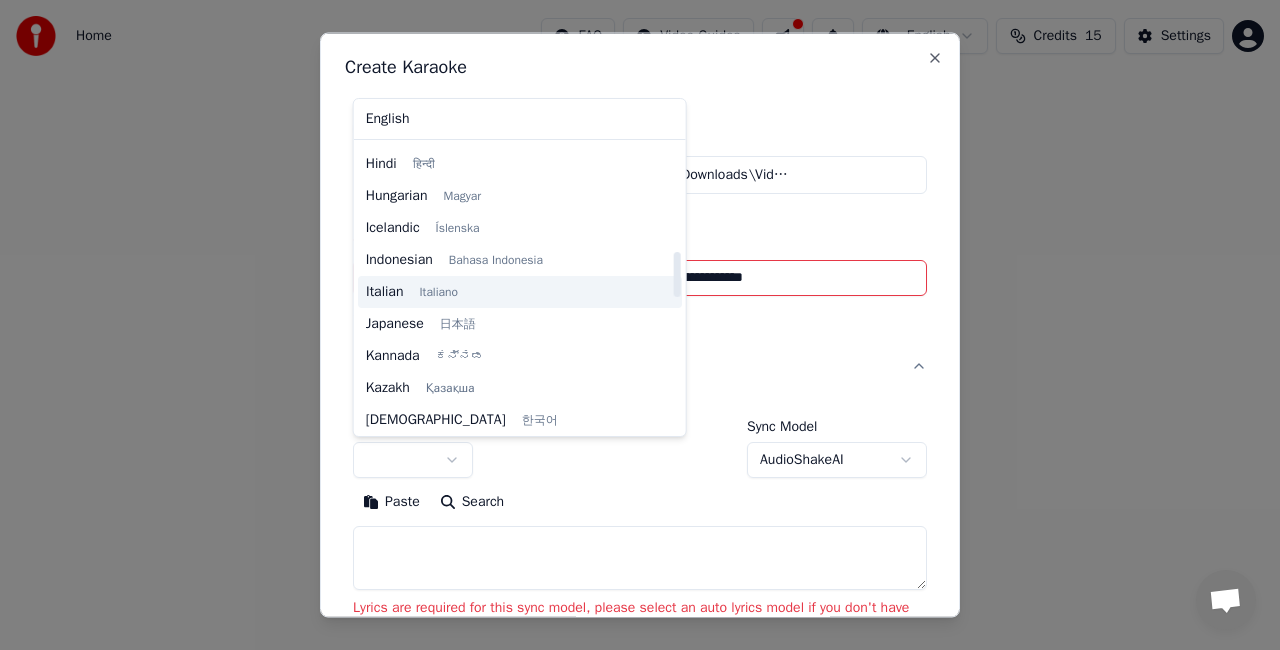 scroll, scrollTop: 700, scrollLeft: 0, axis: vertical 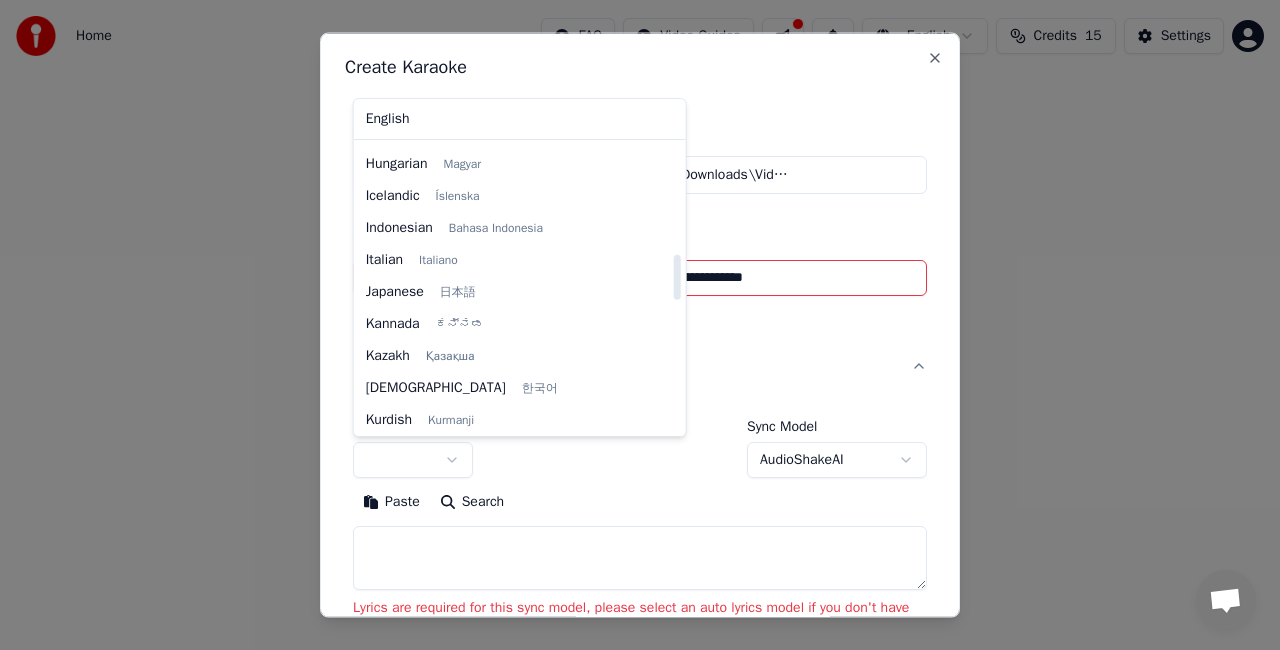 select on "**" 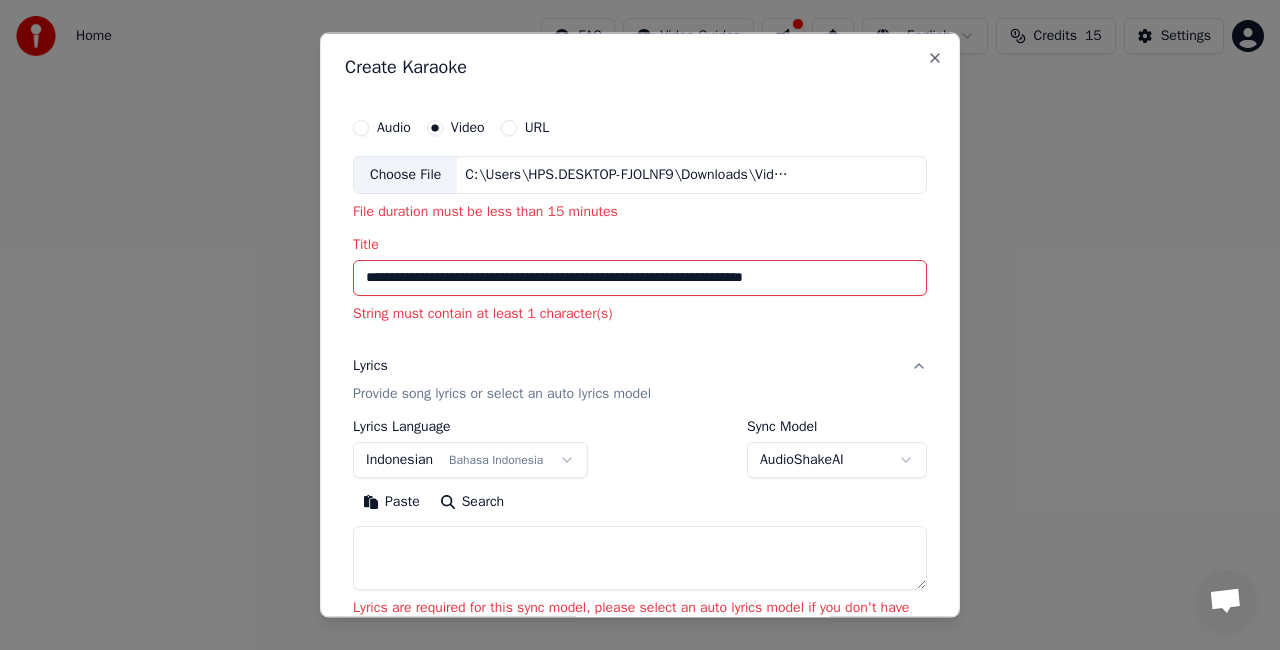 click on "Paste" at bounding box center (391, 501) 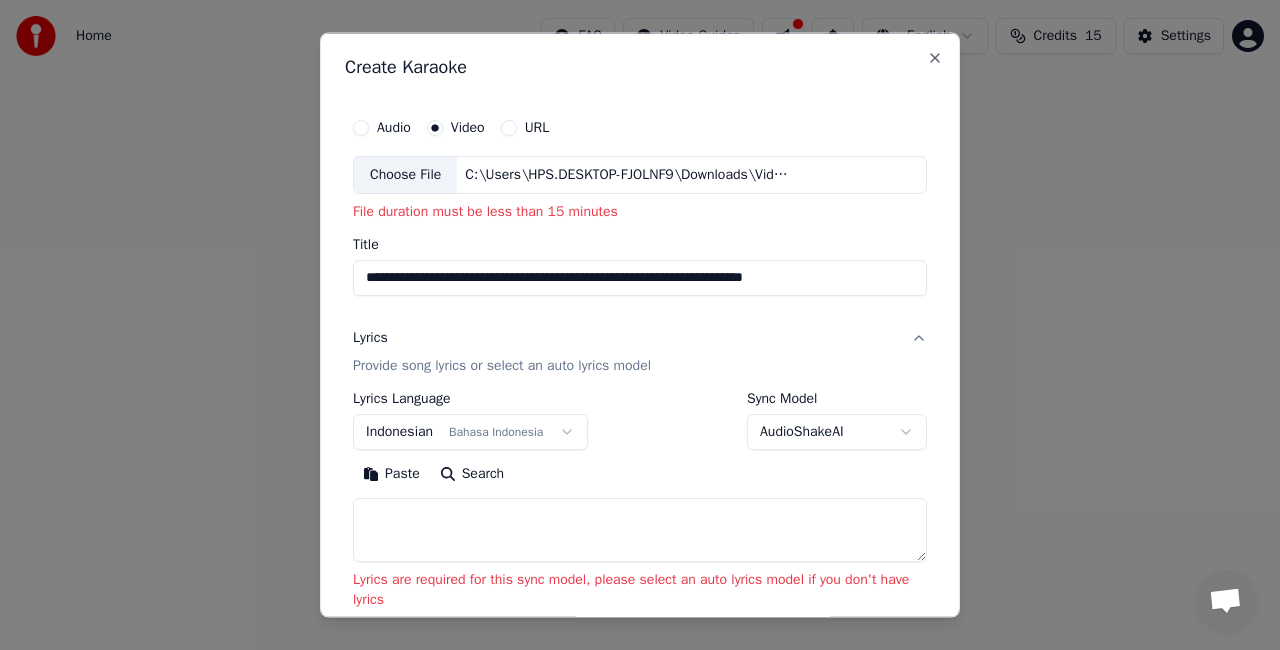 click on "Search" at bounding box center (472, 473) 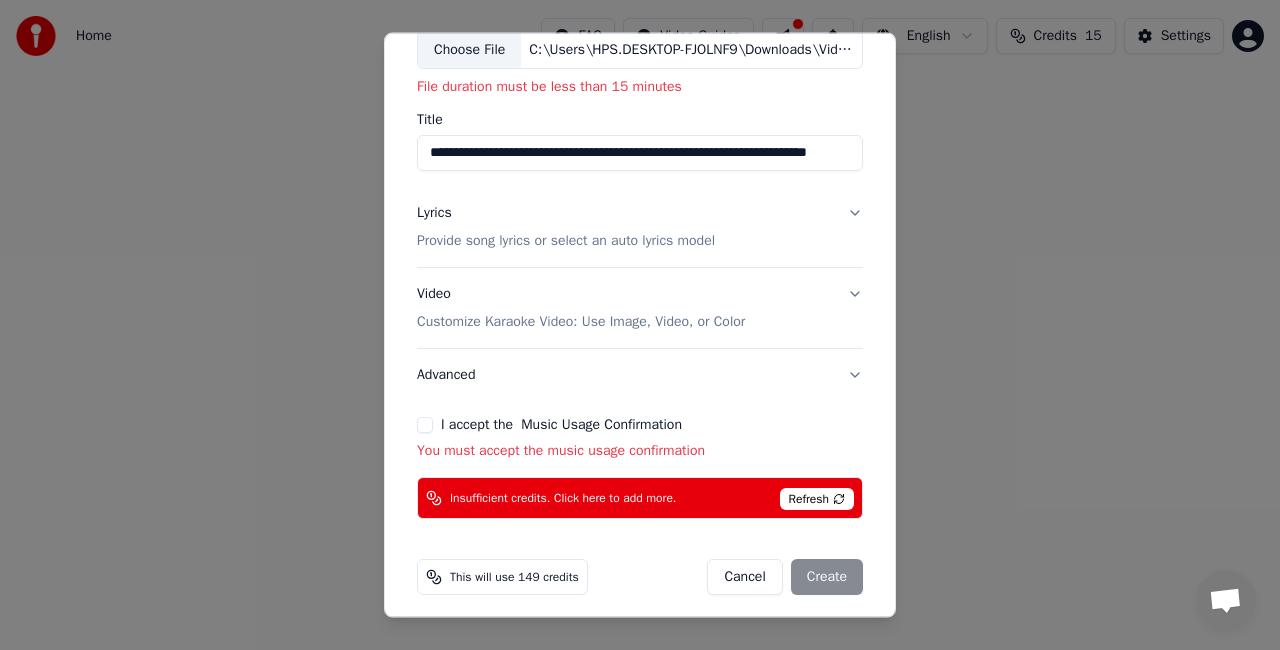 scroll, scrollTop: 132, scrollLeft: 0, axis: vertical 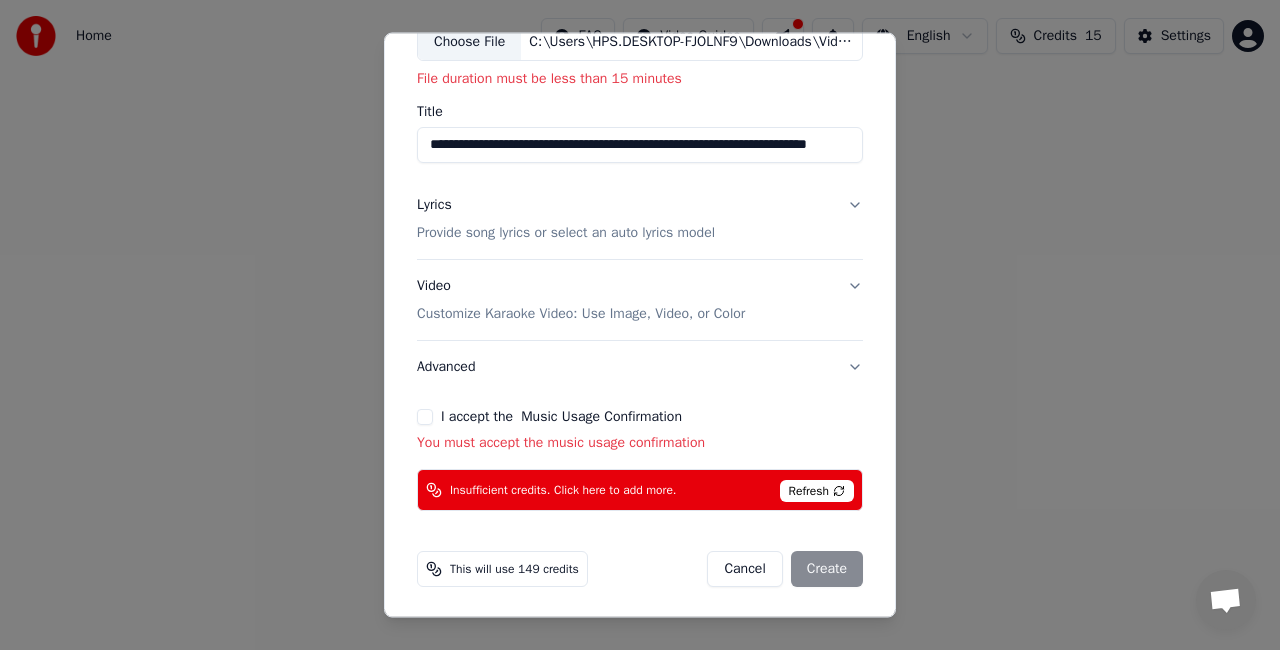 click on "Refresh" at bounding box center [817, 491] 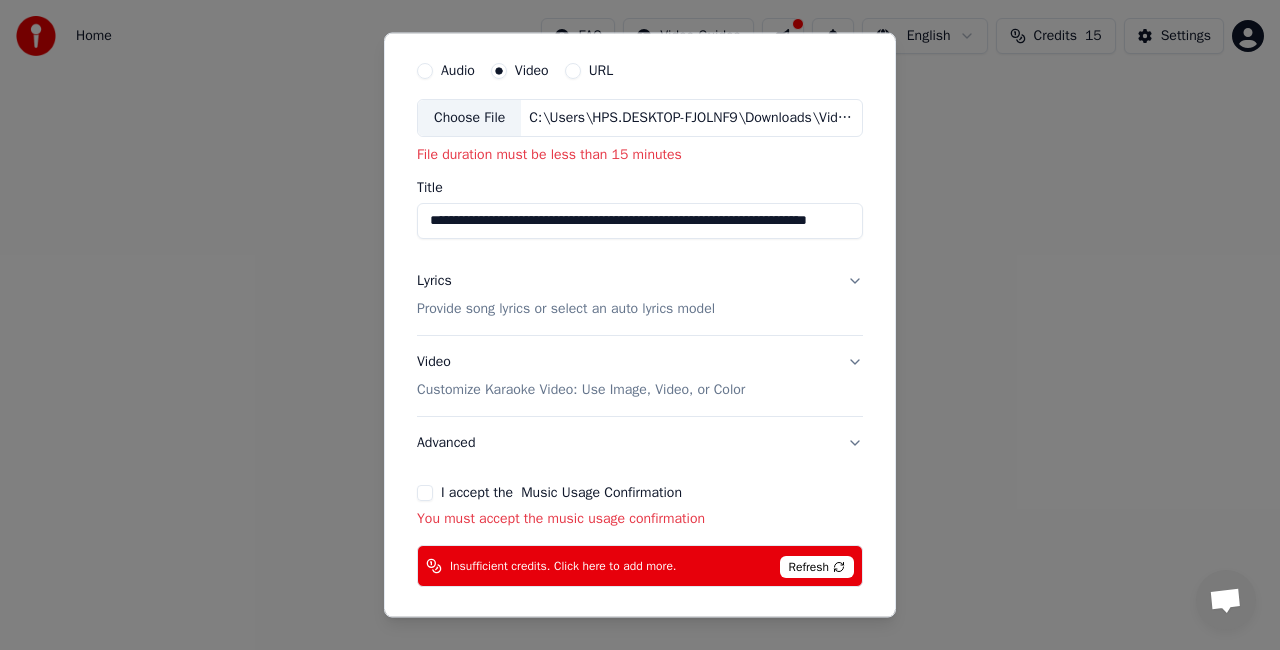 scroll, scrollTop: 100, scrollLeft: 0, axis: vertical 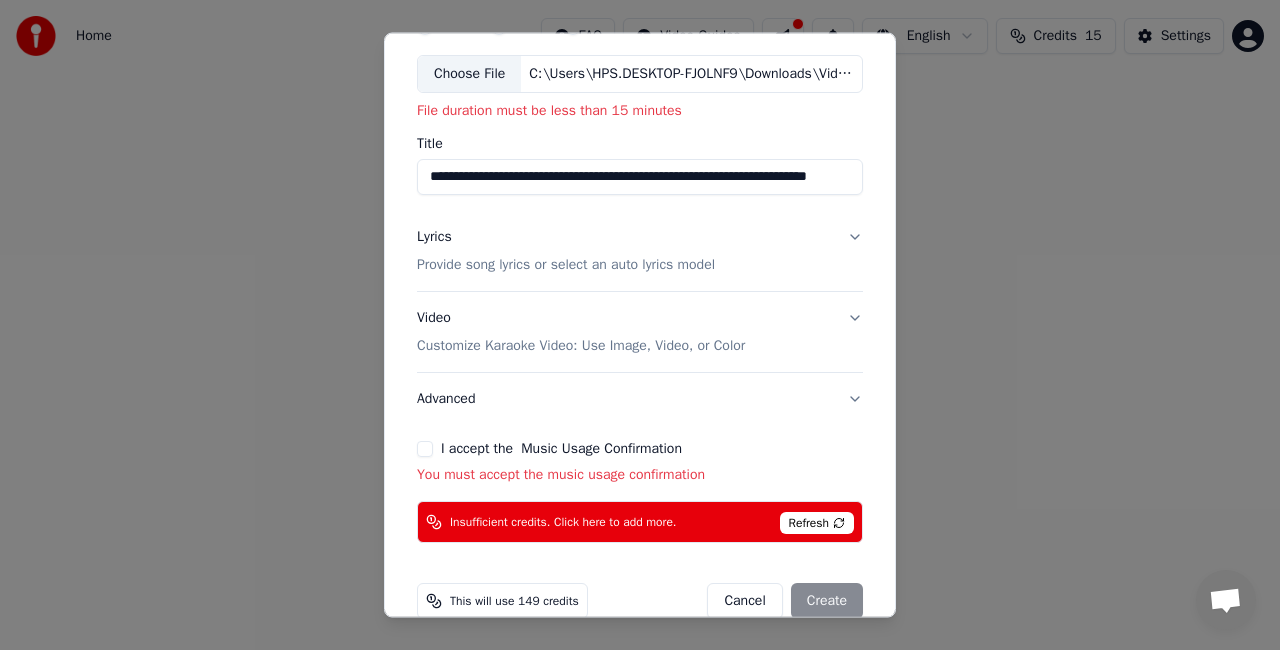 click on "I accept the   Music Usage Confirmation You must accept the music usage confirmation" at bounding box center [640, 463] 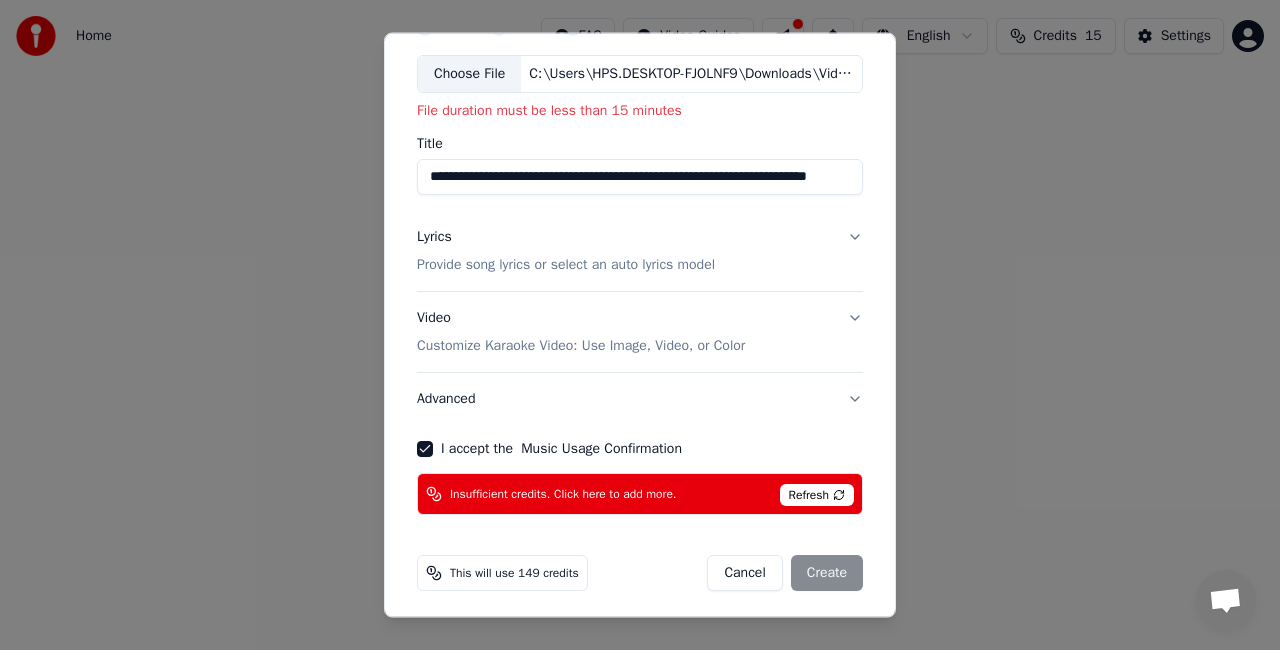click on "Refresh" at bounding box center [817, 495] 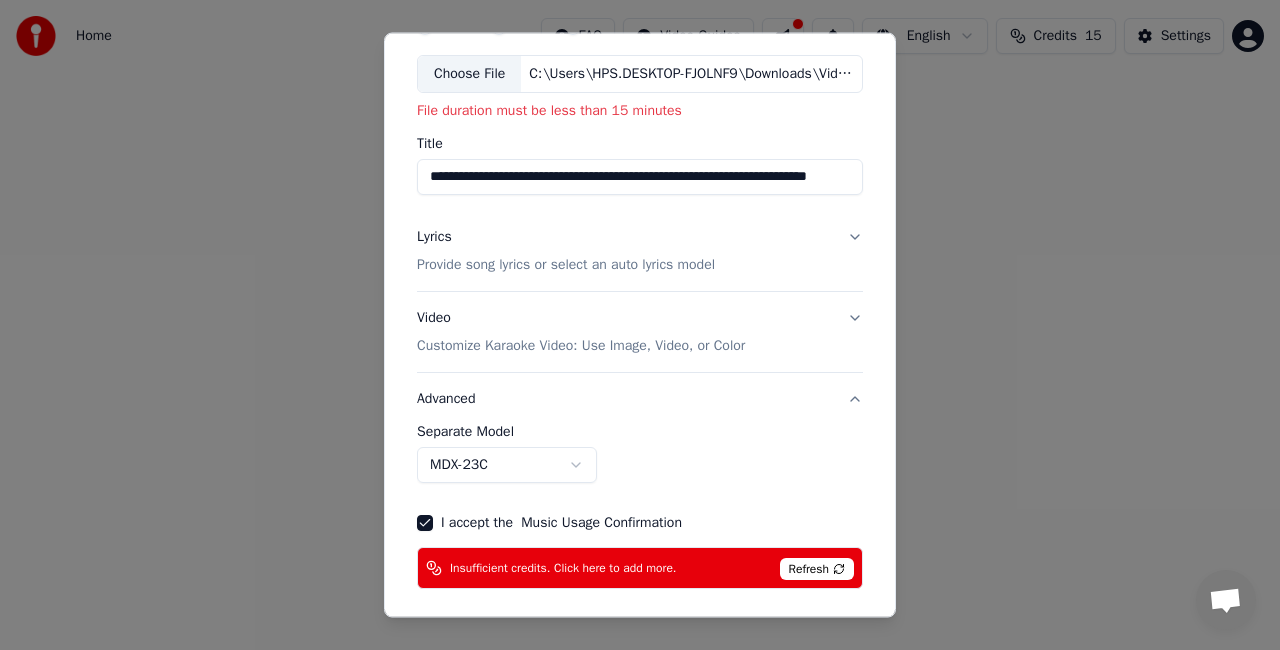 click on "**********" at bounding box center (640, 212) 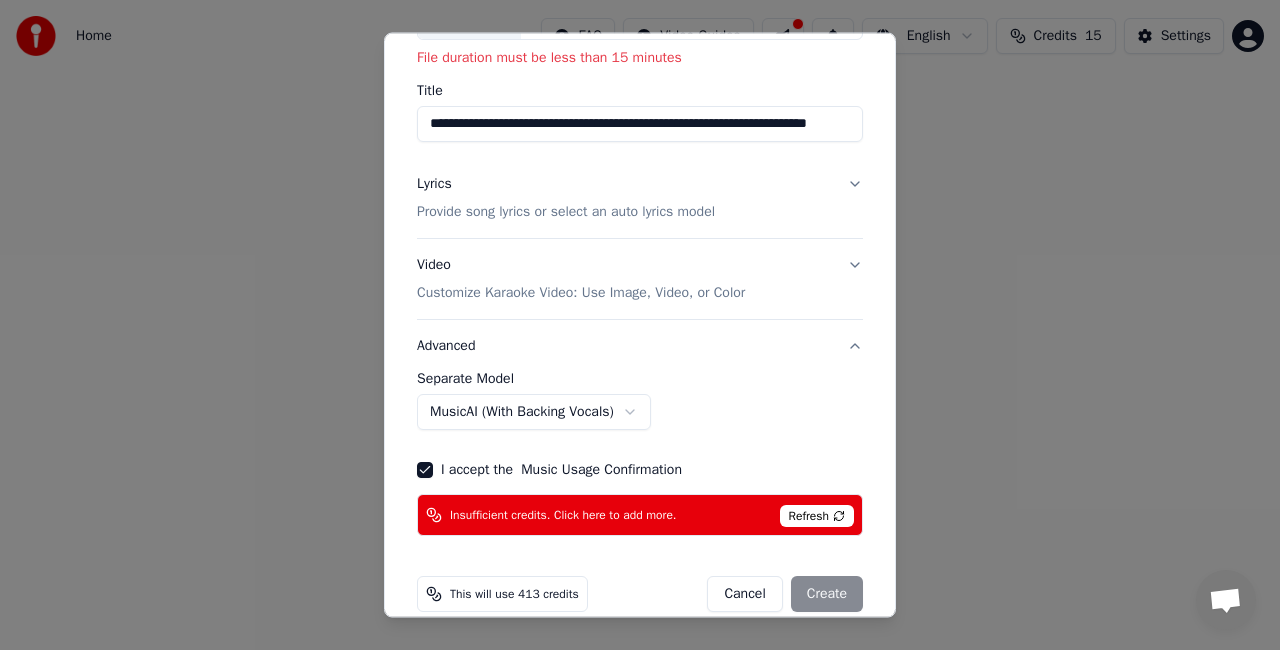 scroll, scrollTop: 178, scrollLeft: 0, axis: vertical 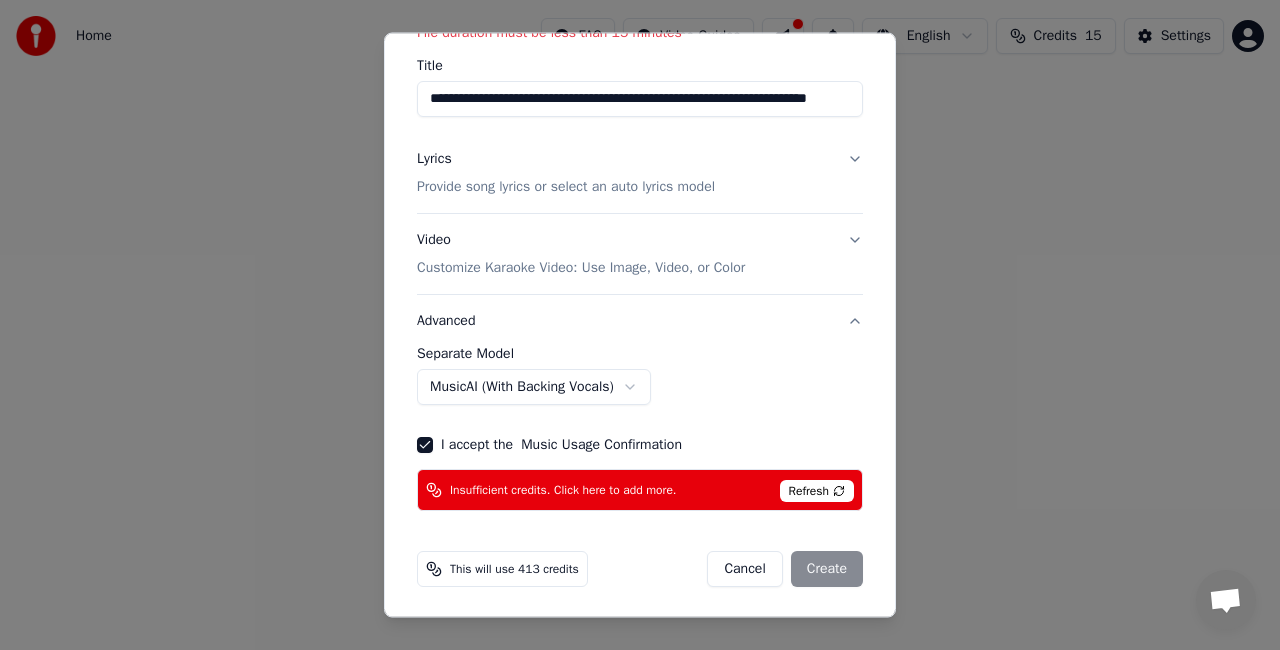 click on "Cancel Create" at bounding box center [785, 569] 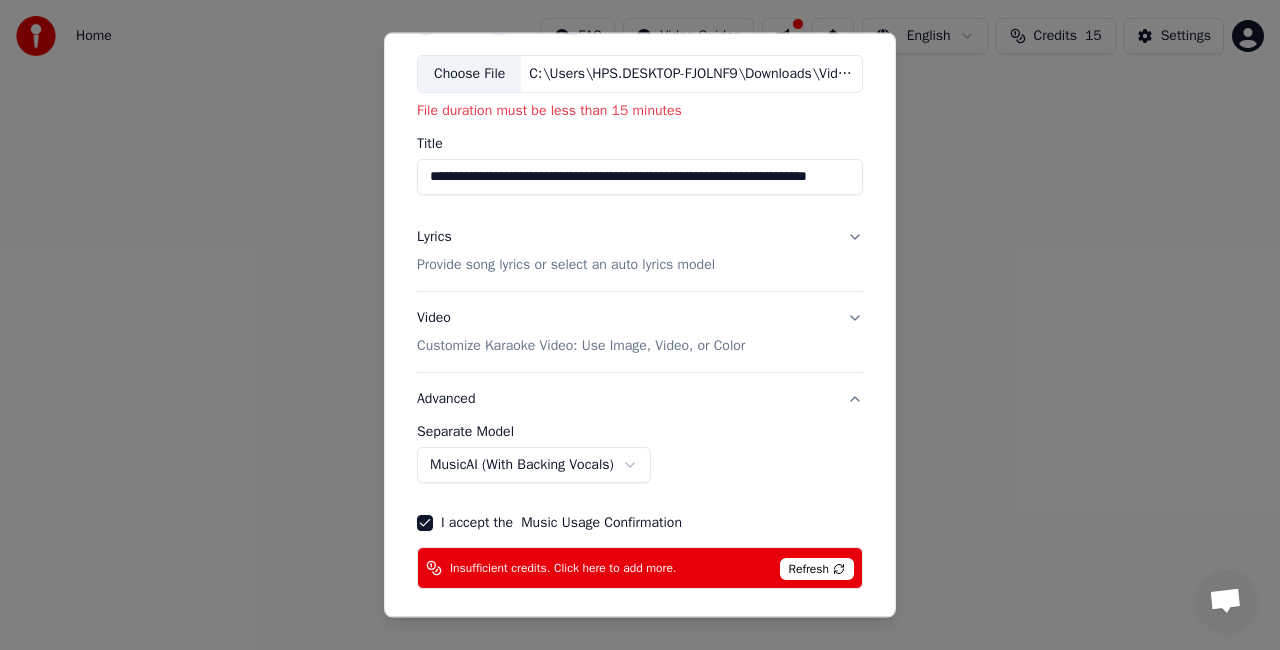 scroll, scrollTop: 178, scrollLeft: 0, axis: vertical 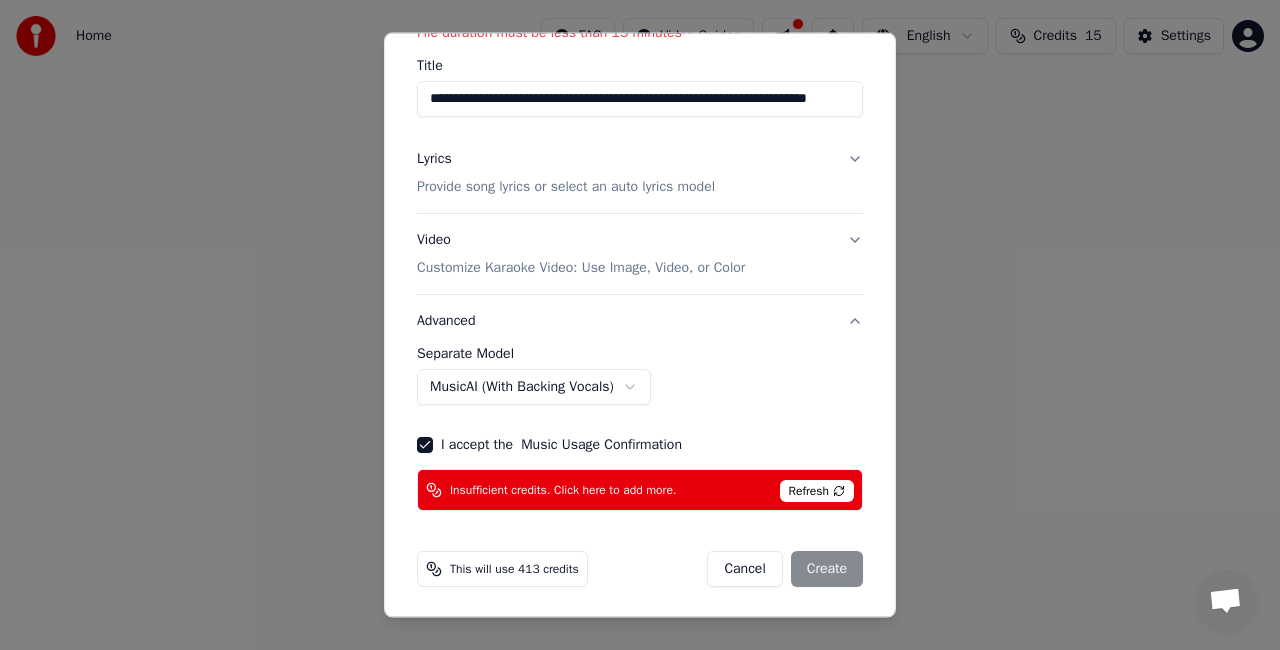 click on "Cancel" at bounding box center (744, 569) 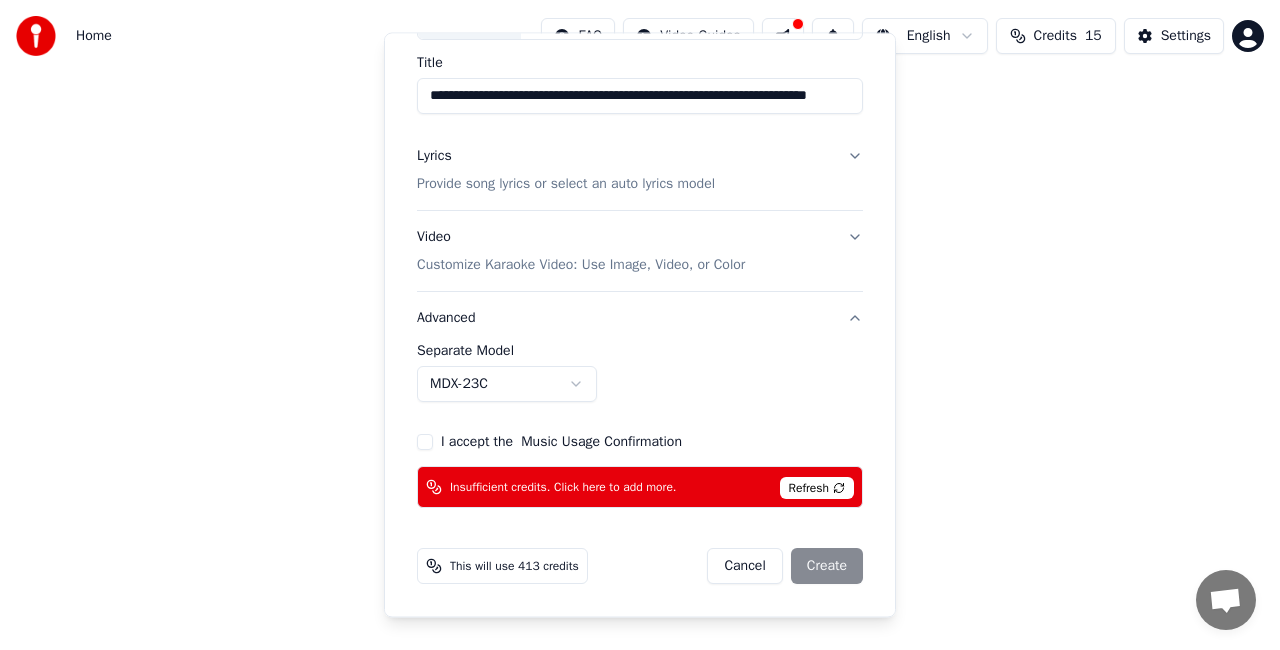 type 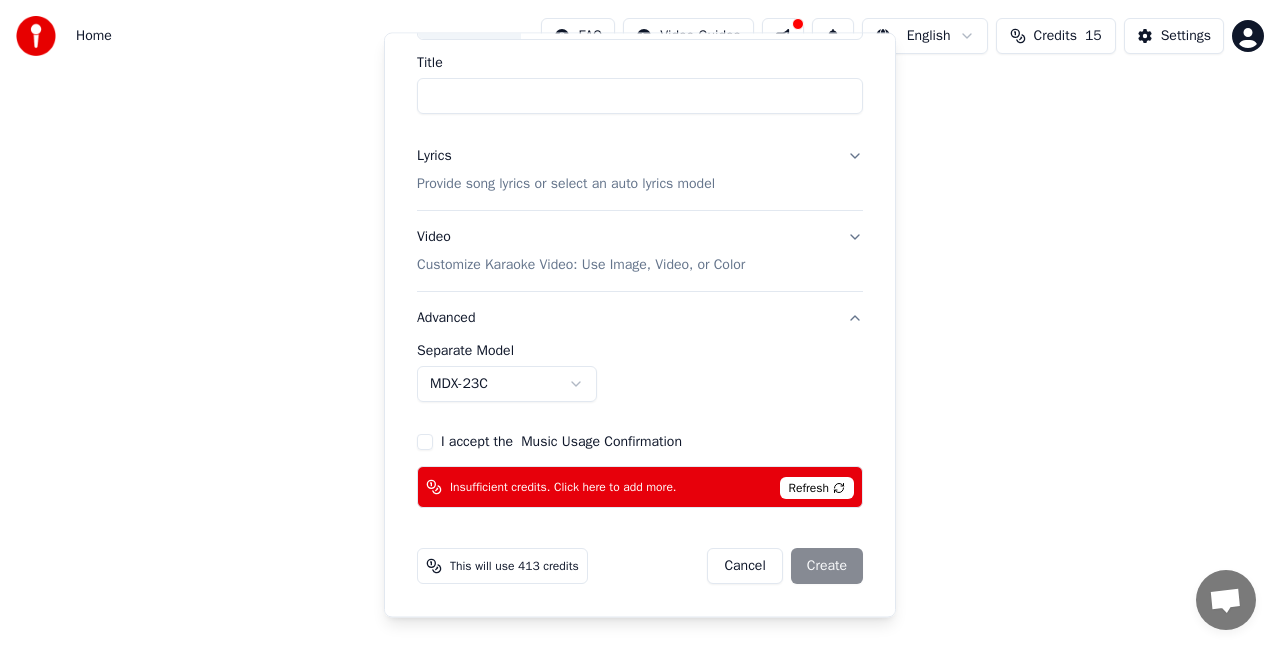 scroll, scrollTop: 92, scrollLeft: 0, axis: vertical 